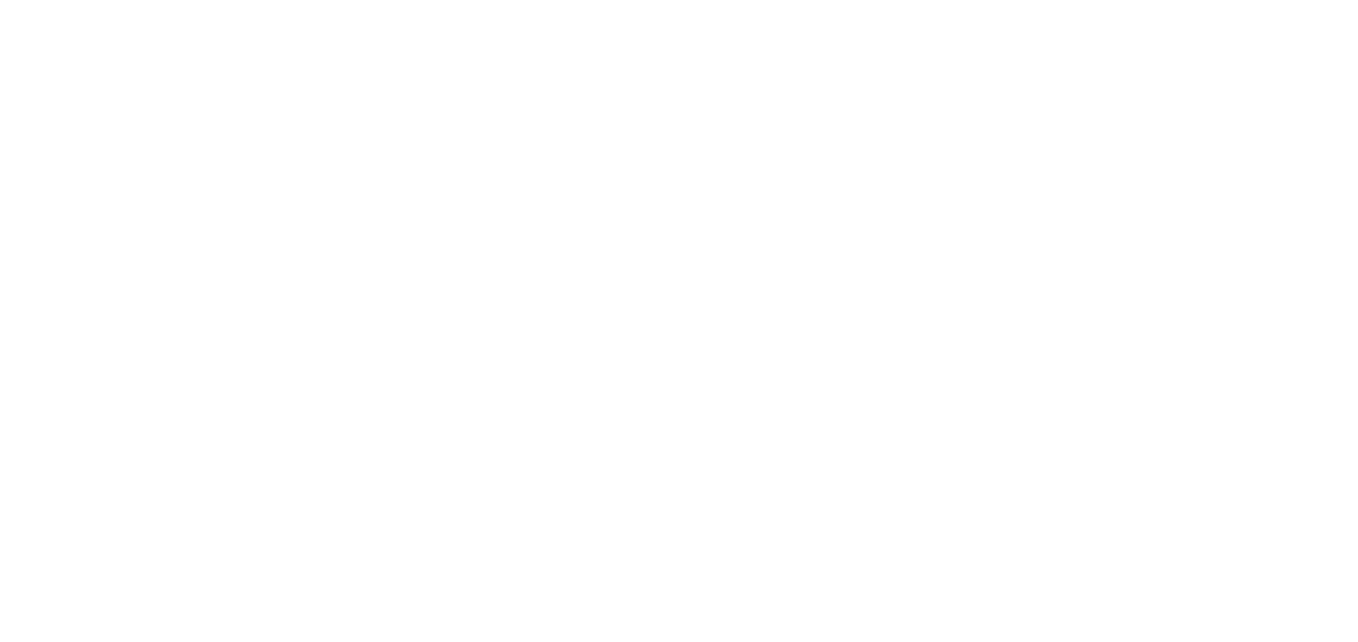 scroll, scrollTop: 0, scrollLeft: 0, axis: both 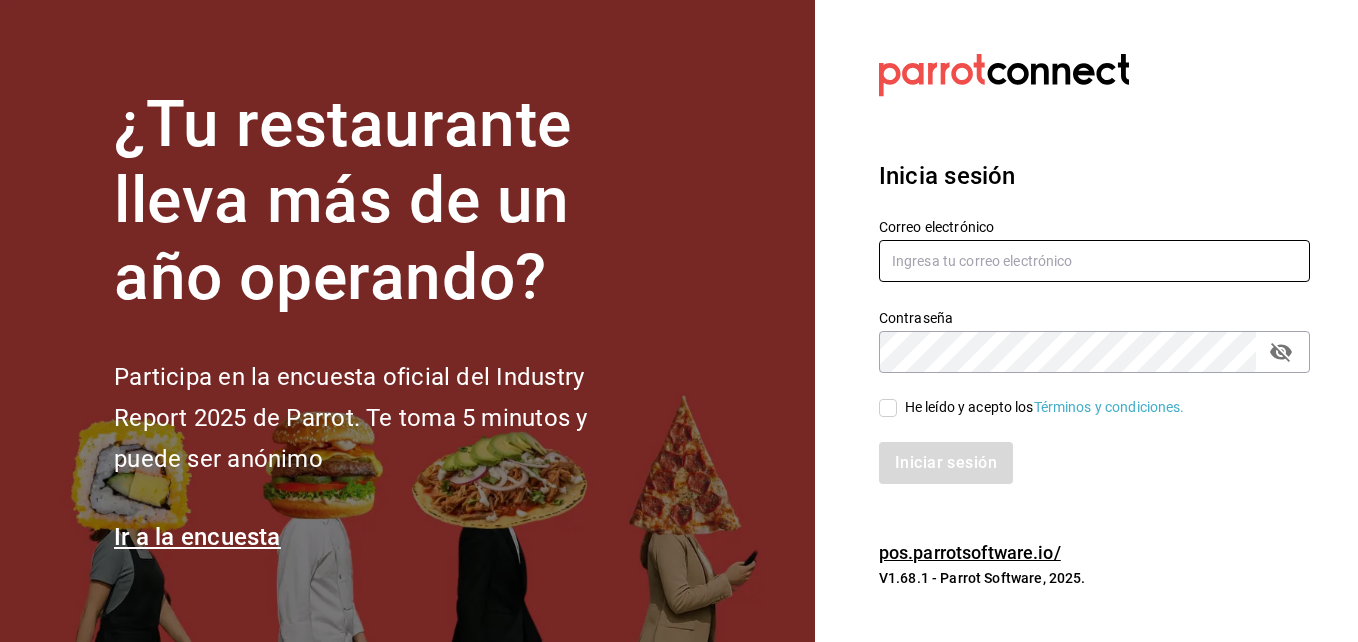 type on "[USERNAME]@example.com" 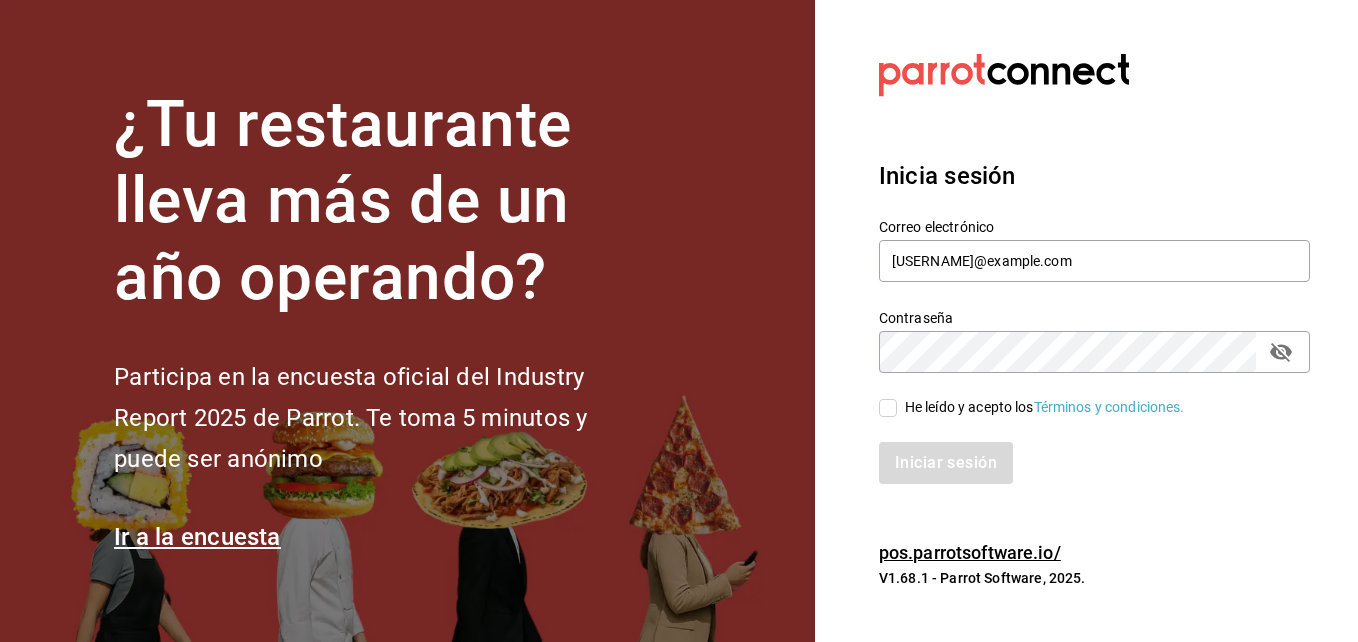 click on "He leído y acepto los  Términos y condiciones." at bounding box center (1032, 407) 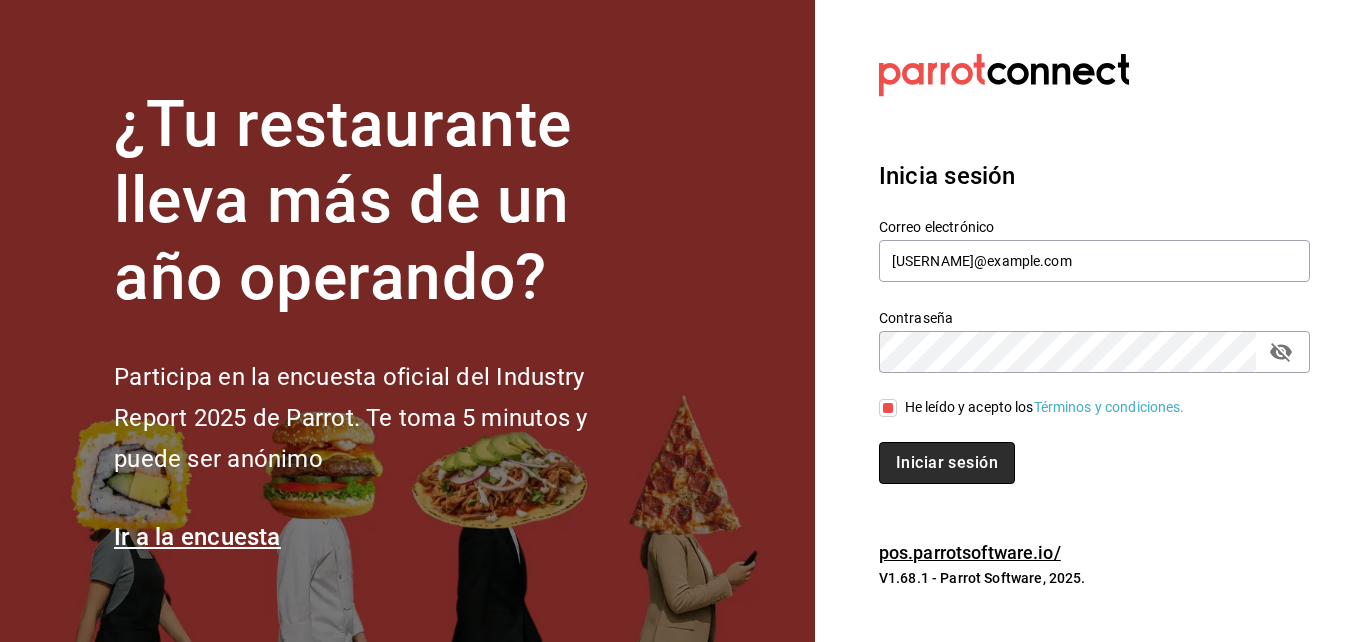 click on "Iniciar sesión" at bounding box center (947, 463) 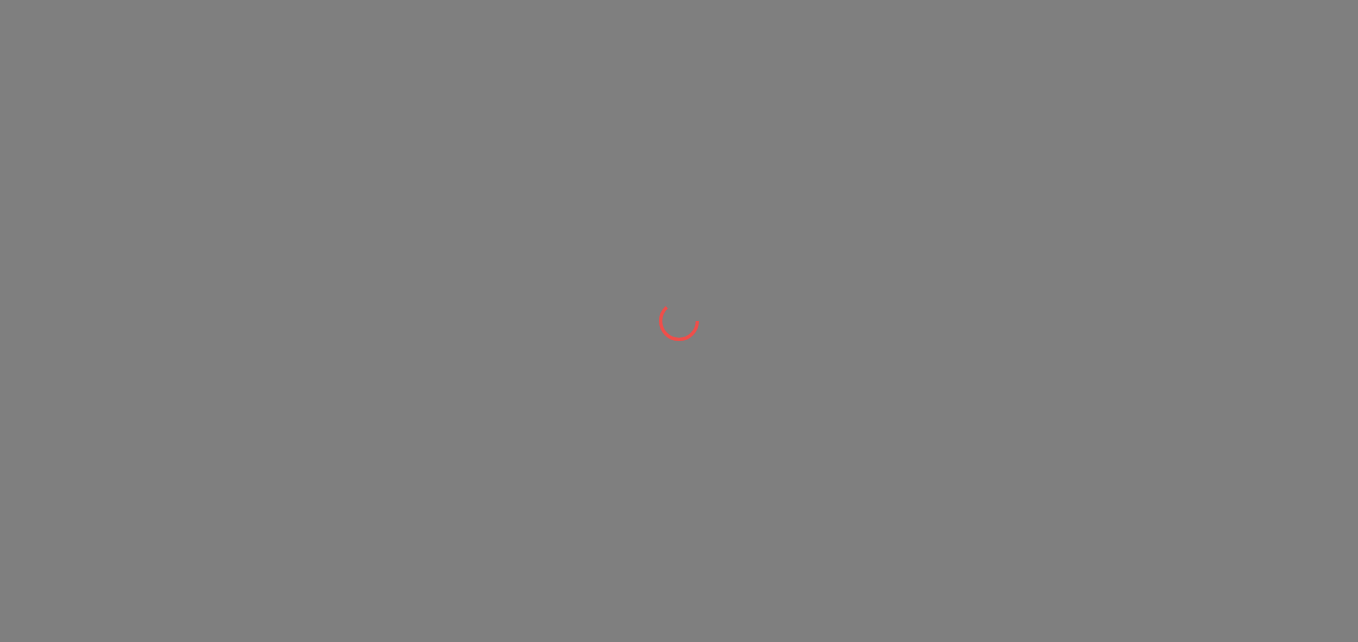 scroll, scrollTop: 0, scrollLeft: 0, axis: both 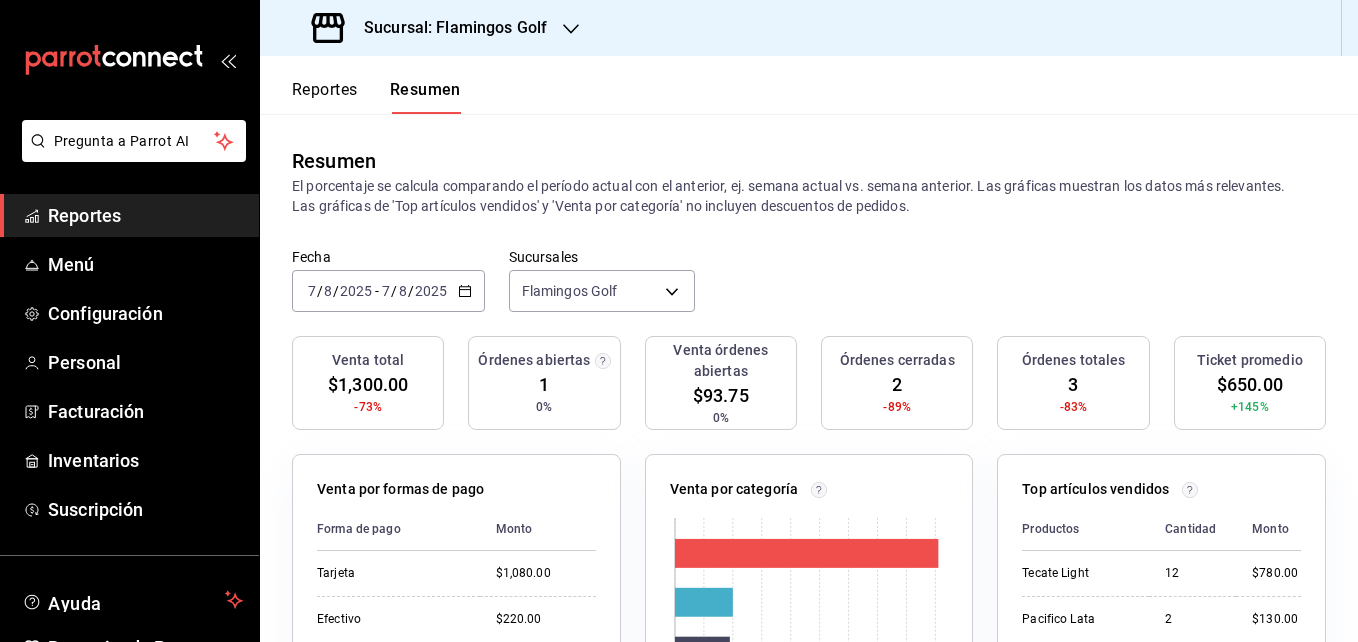click on "Reportes" at bounding box center [325, 97] 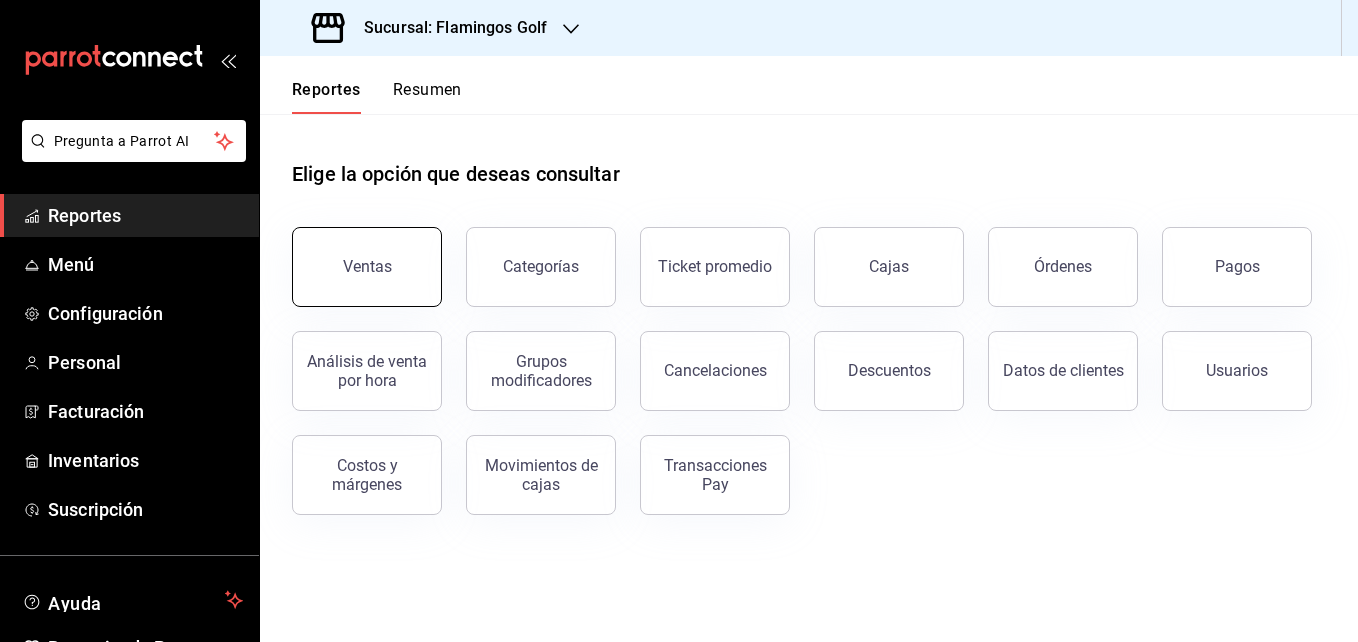click on "Ventas" at bounding box center (367, 267) 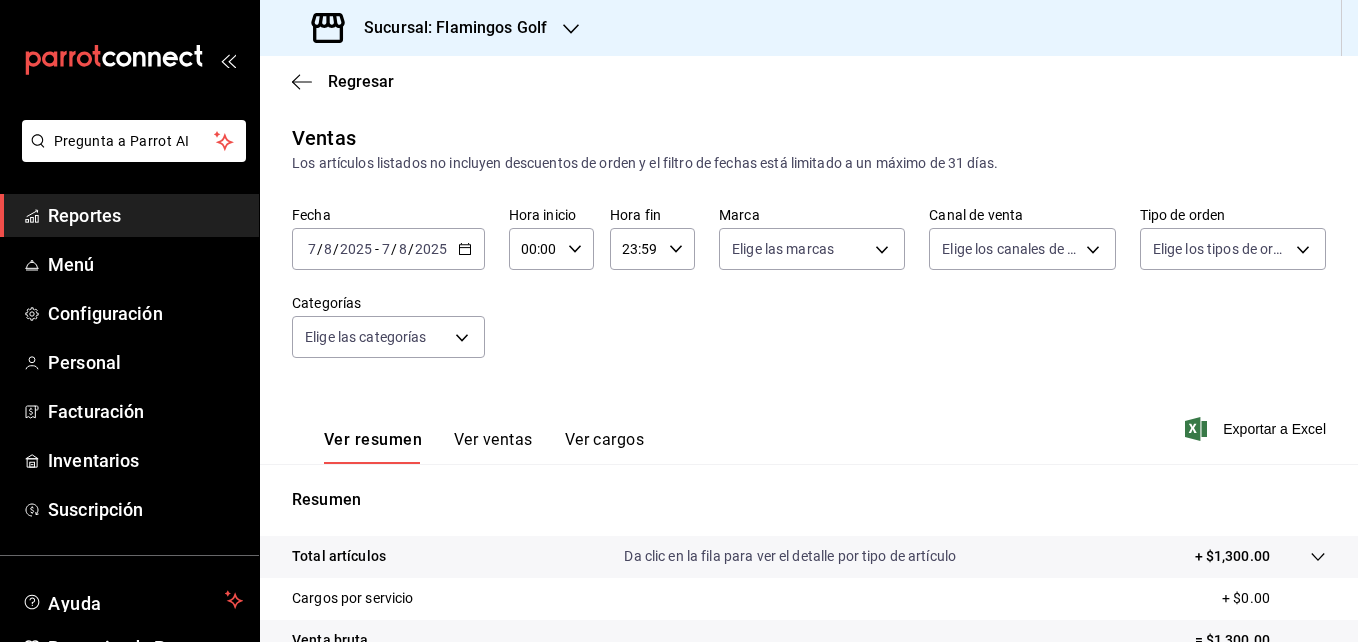 click 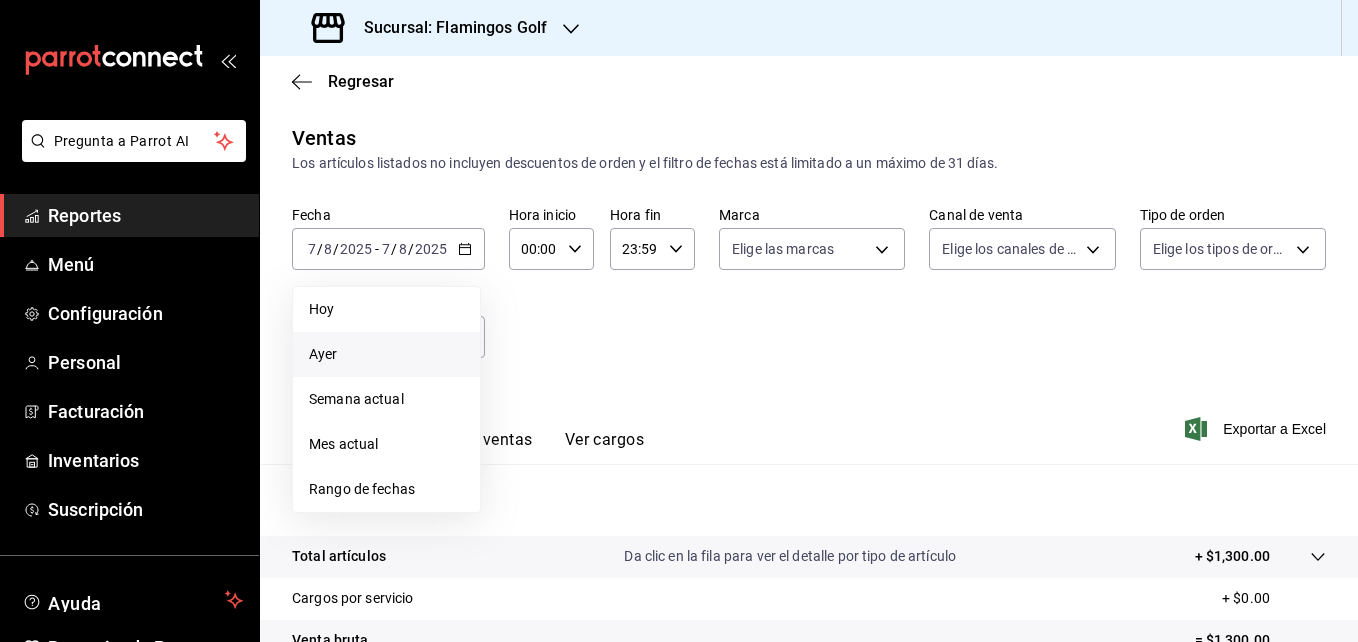 click on "Ayer" at bounding box center (386, 354) 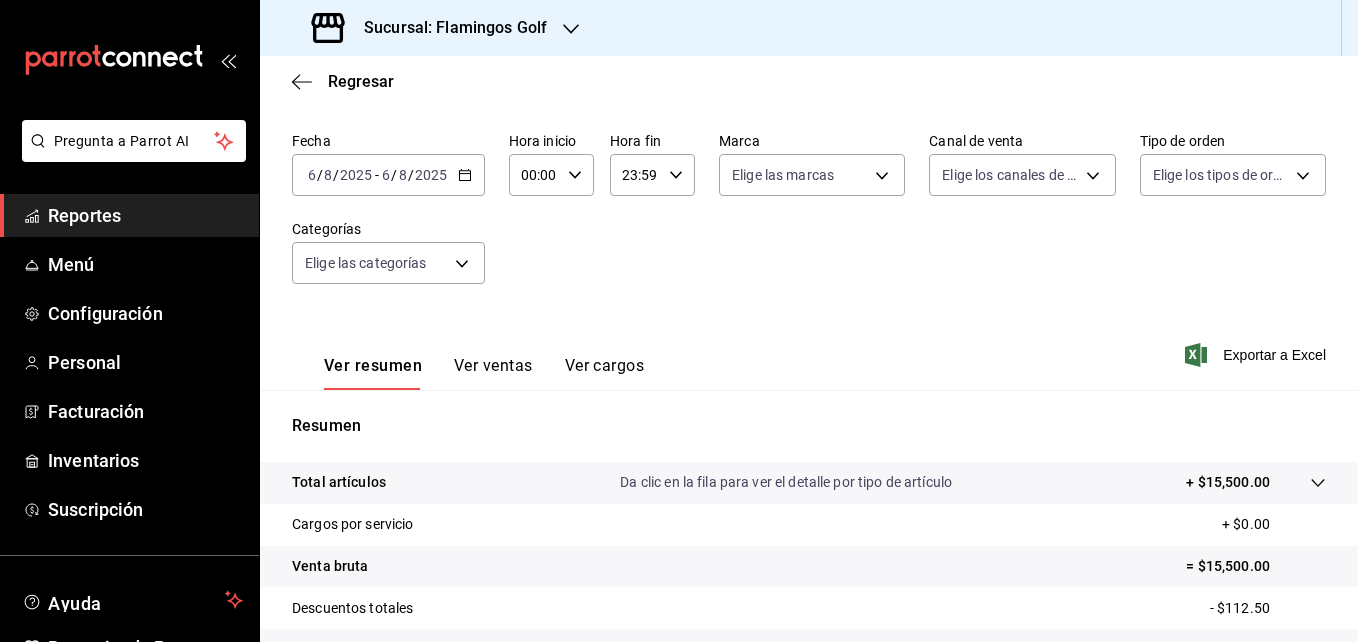 scroll, scrollTop: 0, scrollLeft: 0, axis: both 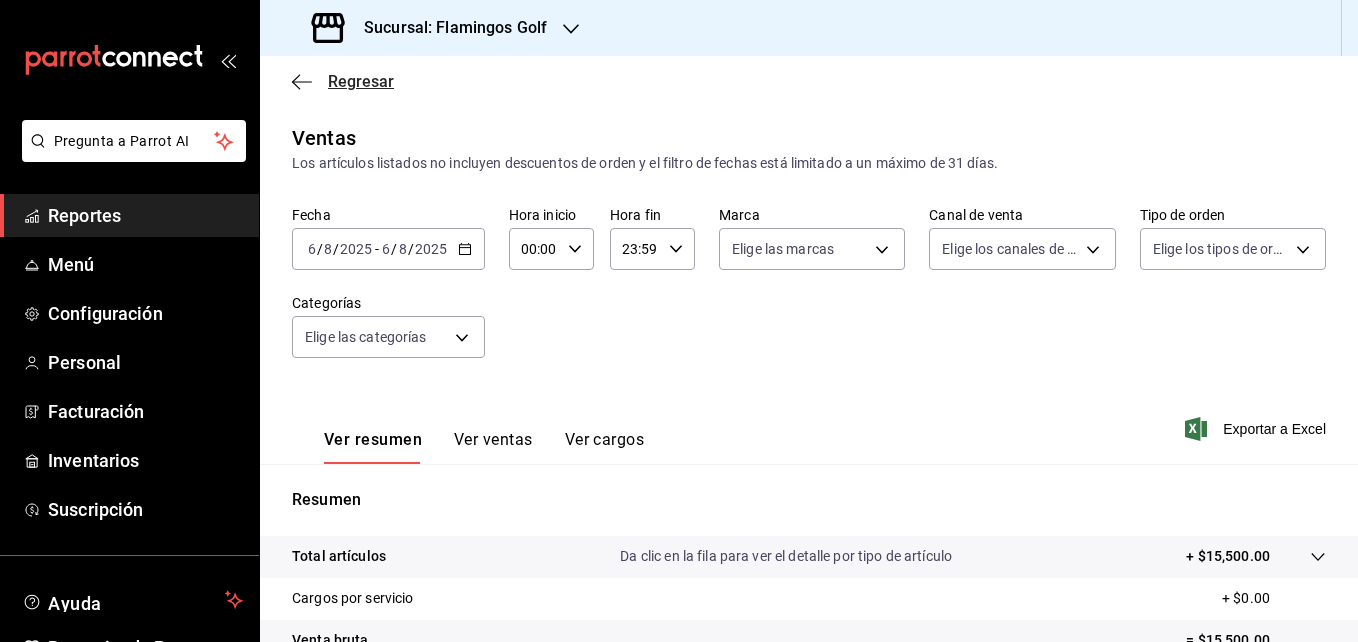 click 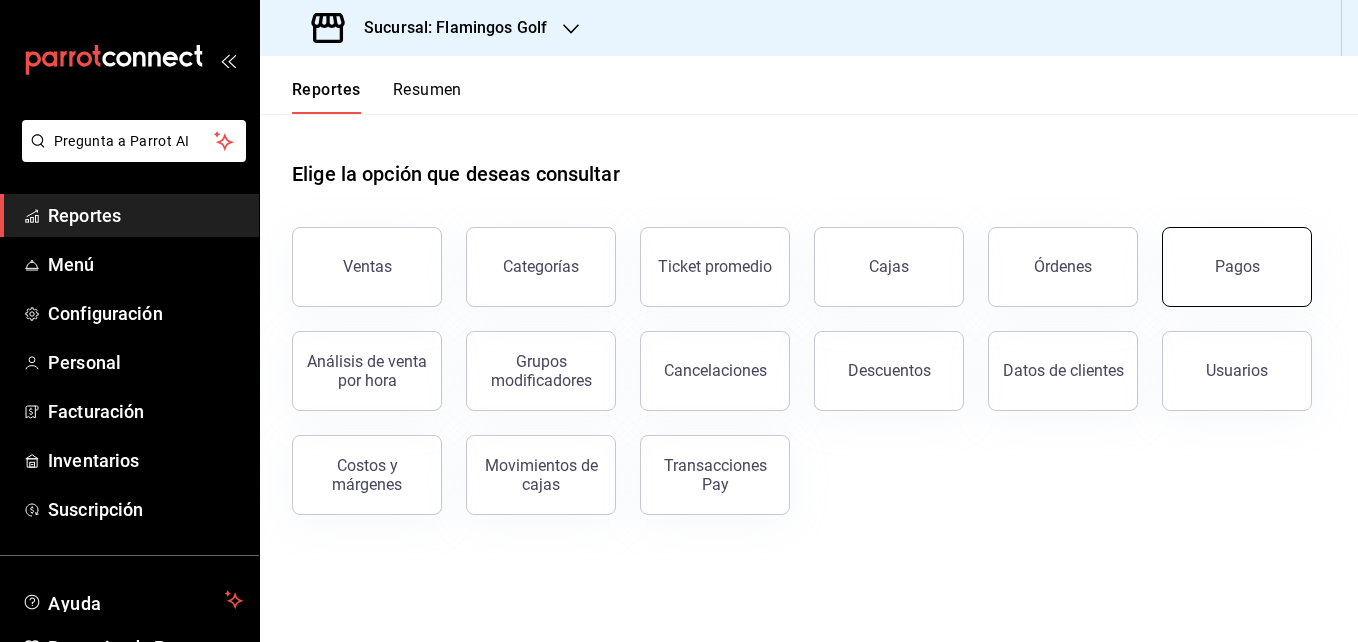 click on "Pagos" at bounding box center (1237, 267) 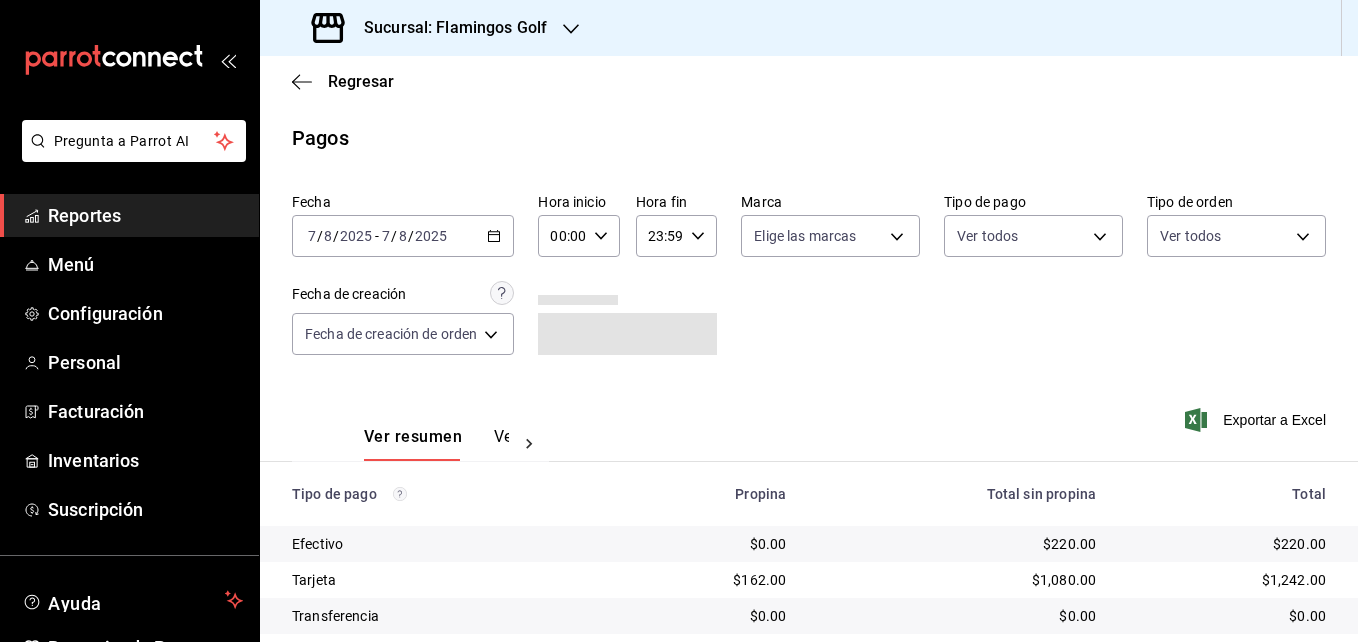 click 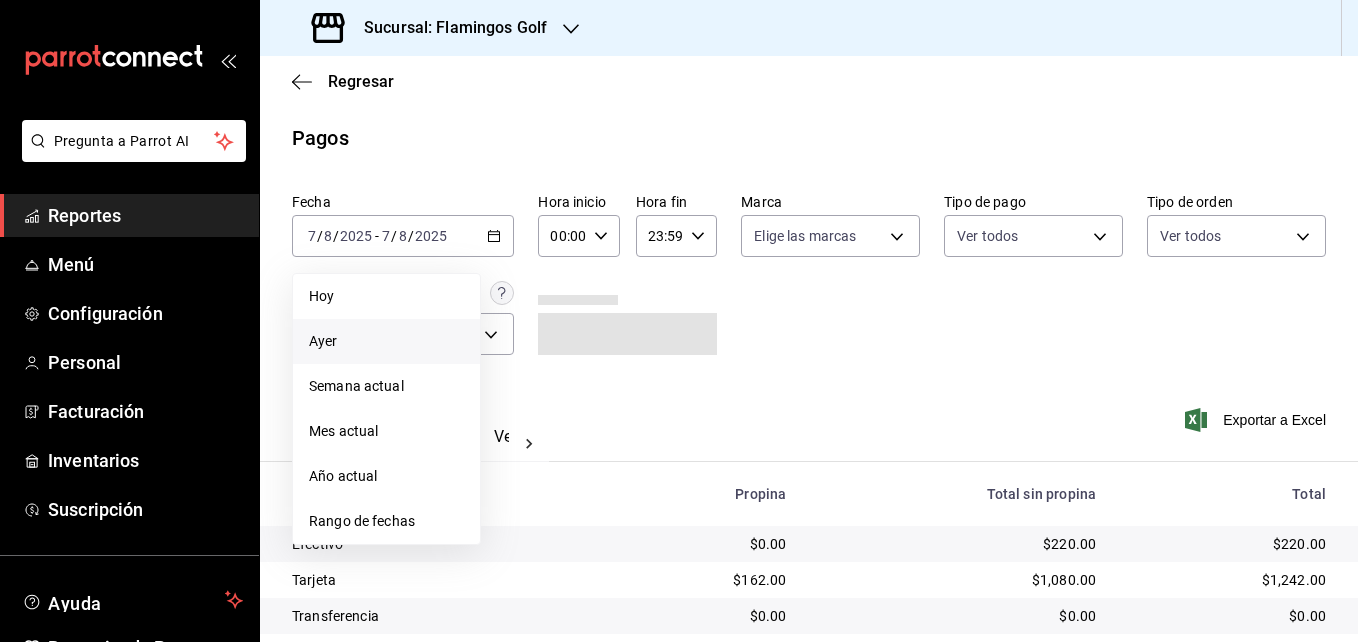 click on "Ayer" at bounding box center [386, 341] 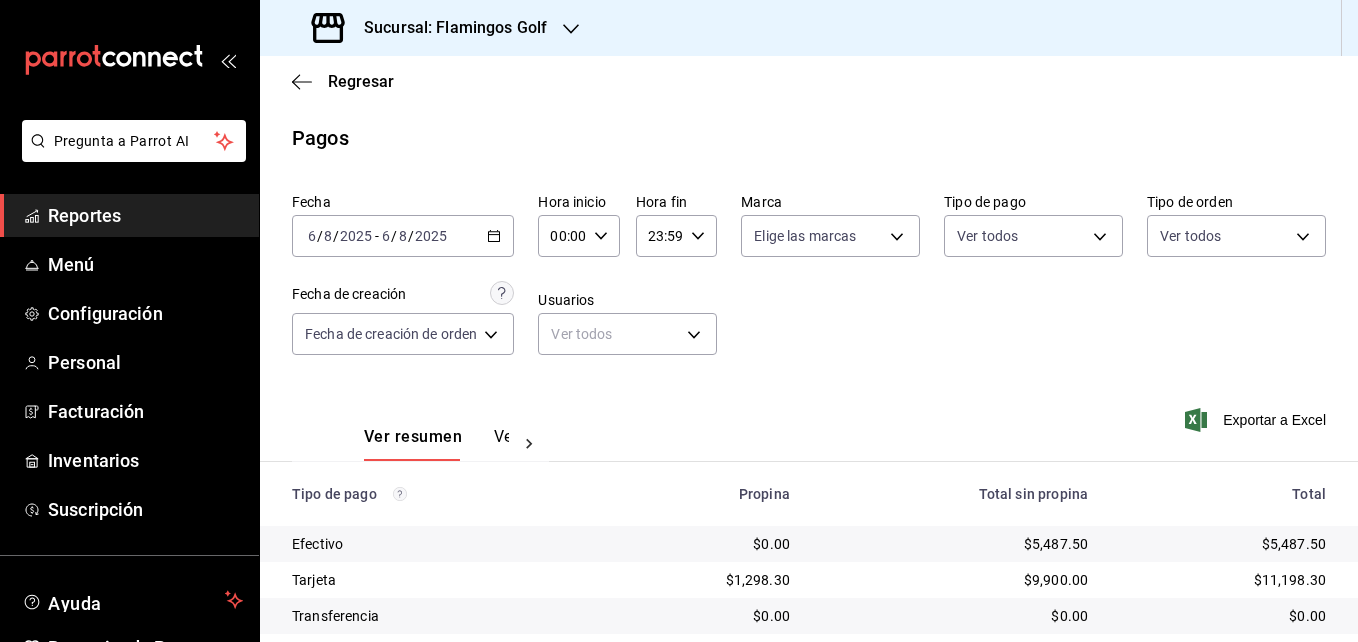 click 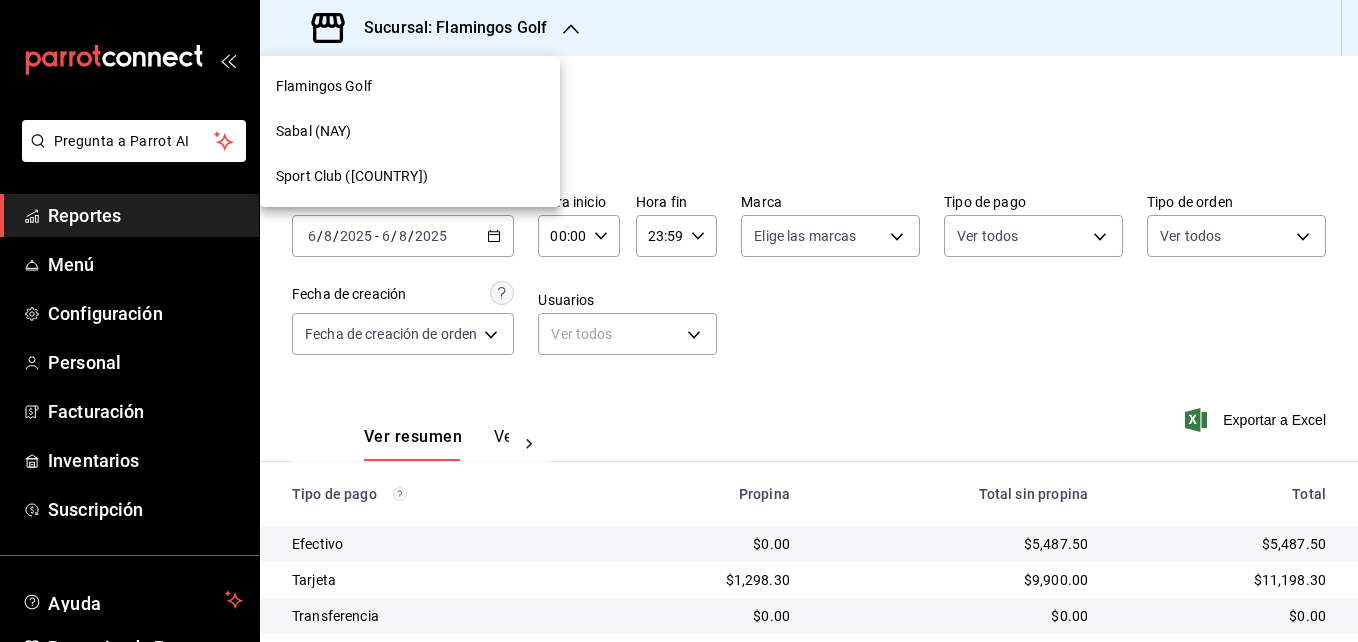 click on "Sabal (NAY)" at bounding box center [410, 131] 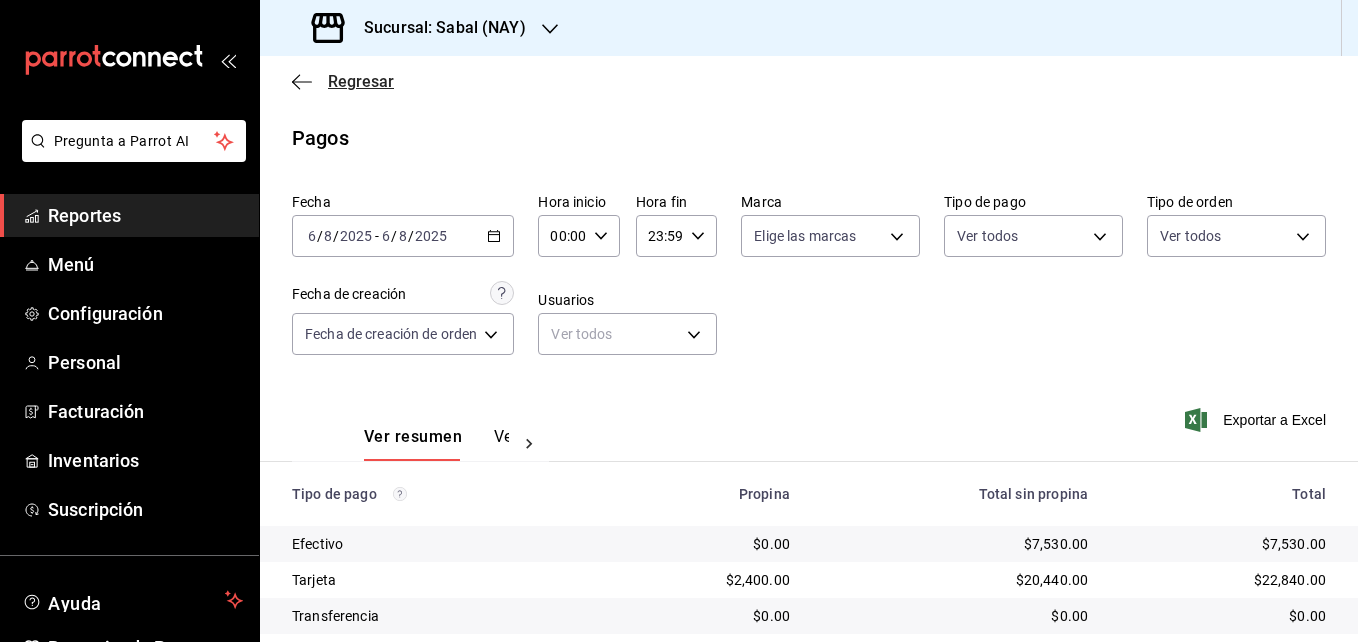 click 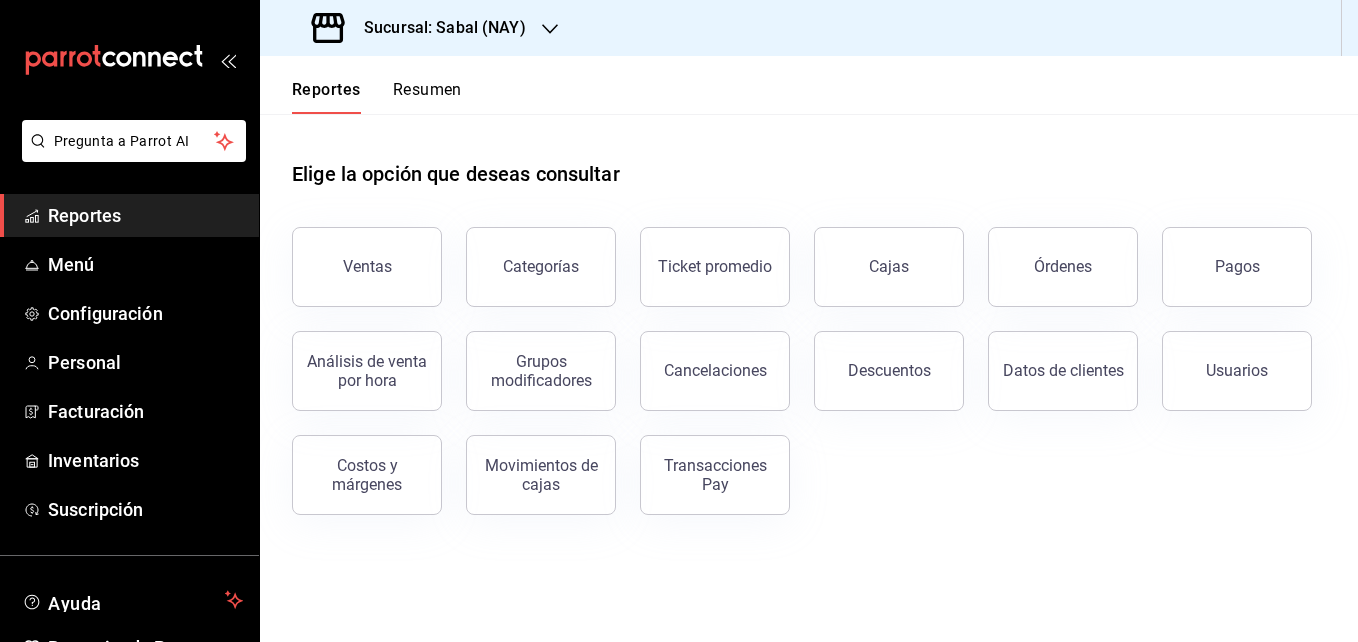 click on "Sucursal: Sabal (NAY)" at bounding box center (421, 28) 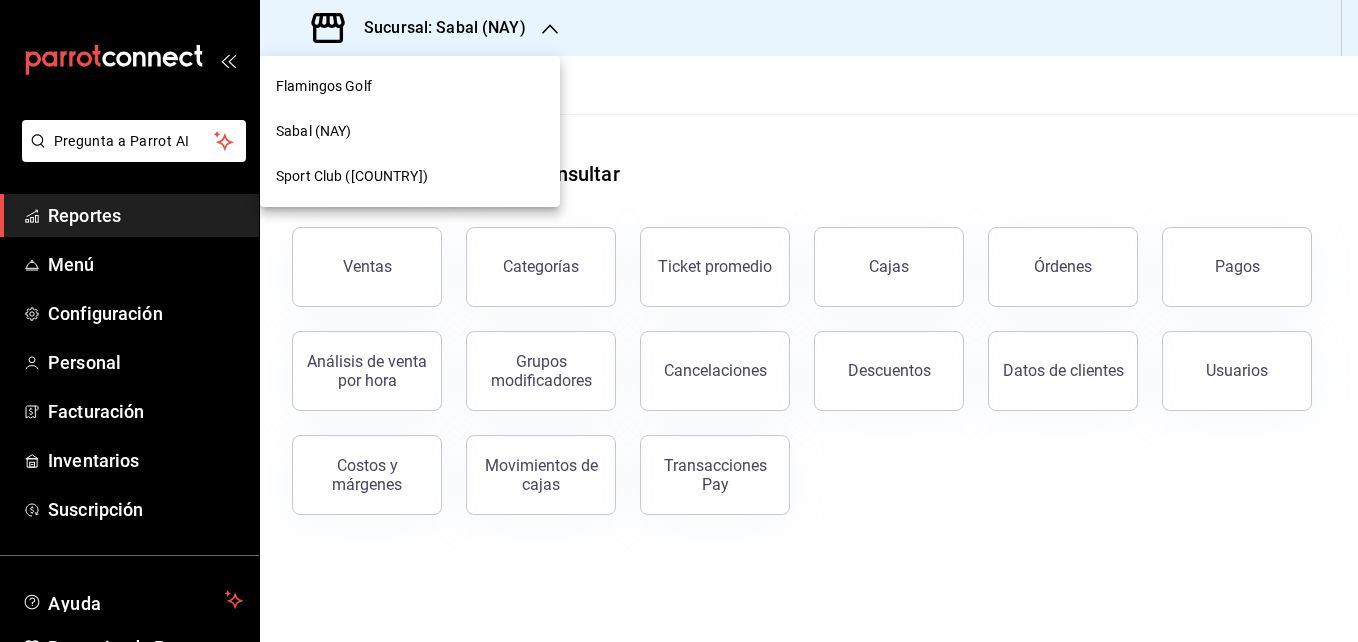 click on "Flamingos Golf" at bounding box center [324, 86] 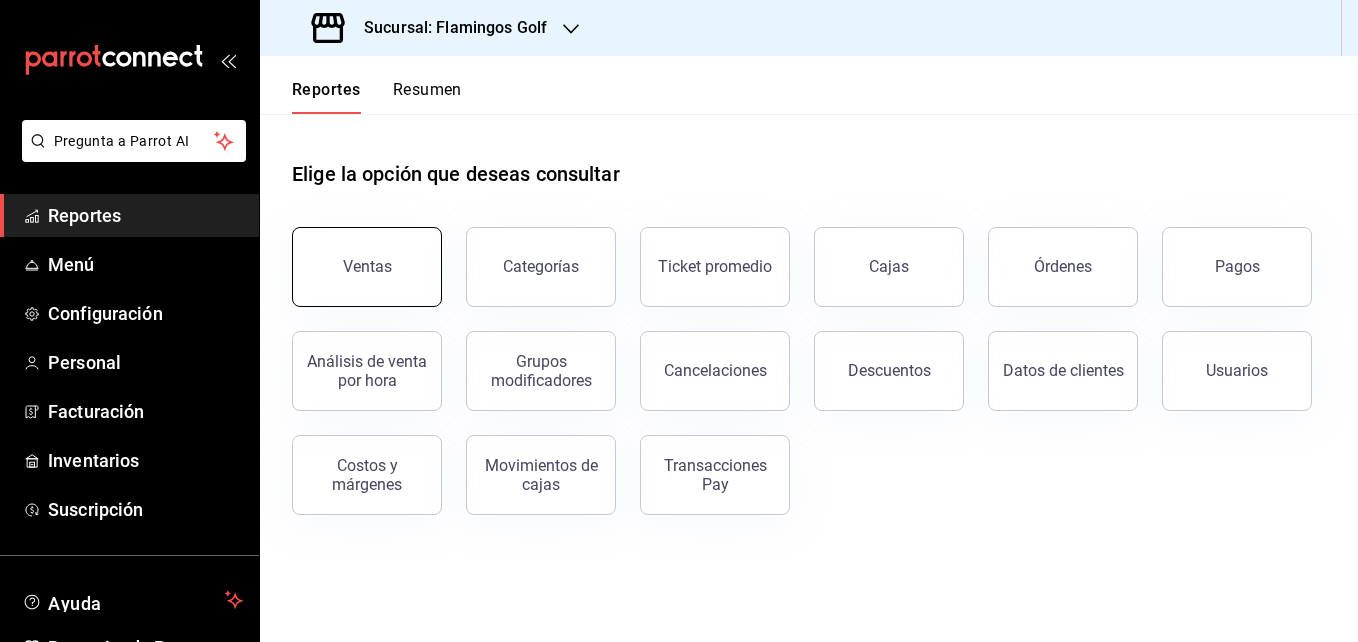 click on "Ventas" at bounding box center [367, 267] 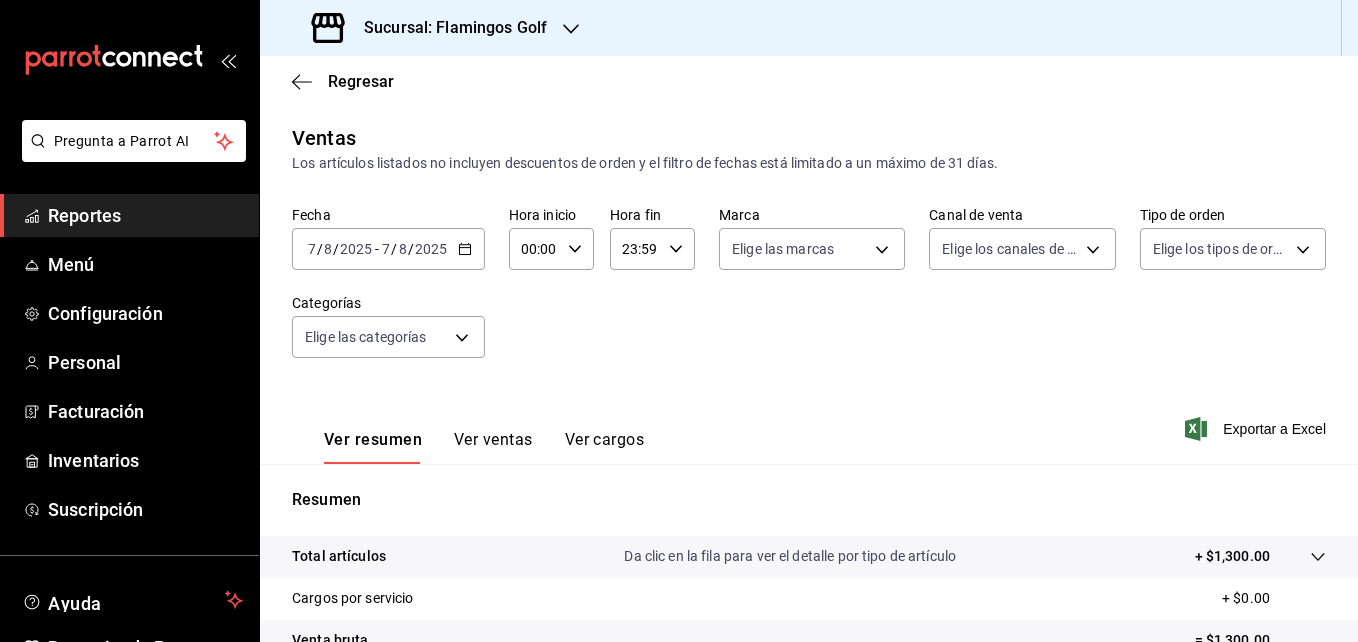 click 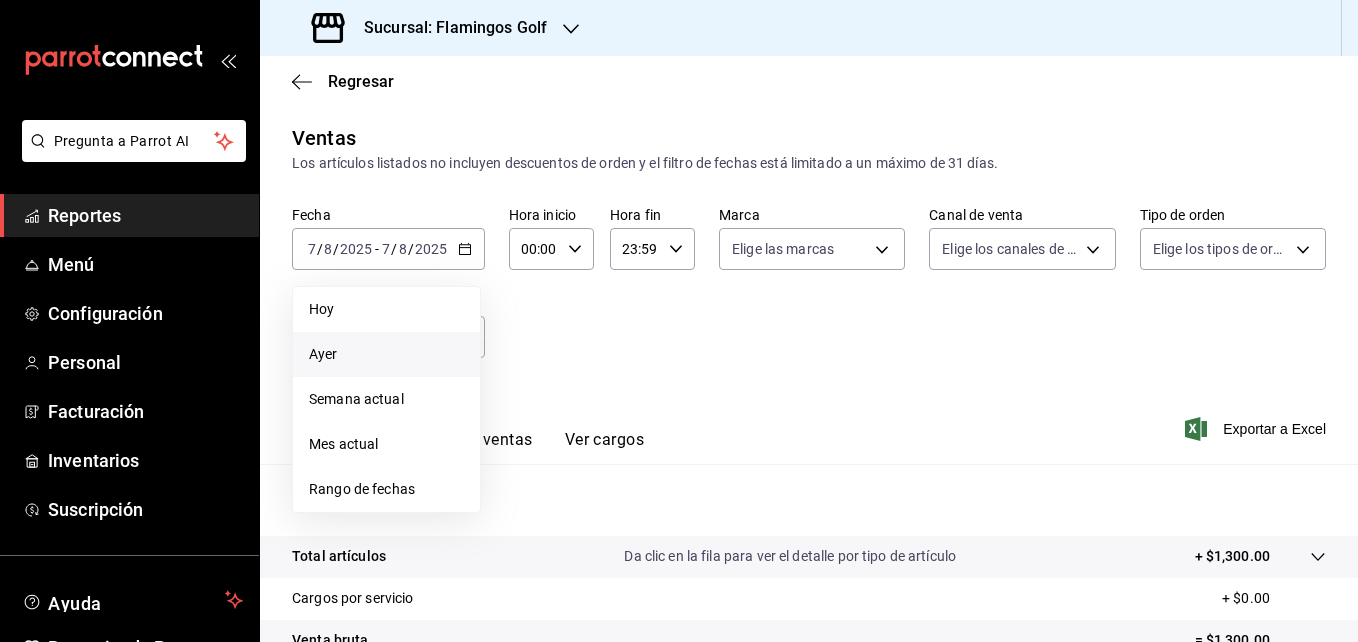 click on "Ayer" at bounding box center (386, 354) 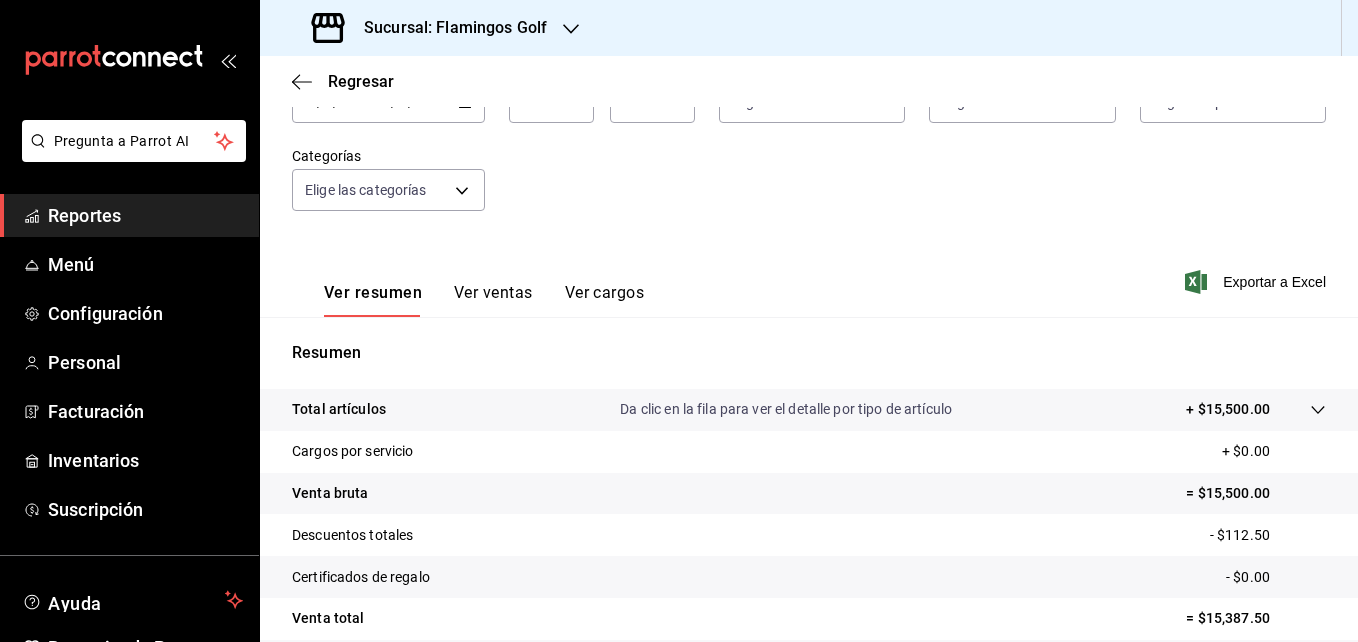 scroll, scrollTop: 276, scrollLeft: 0, axis: vertical 